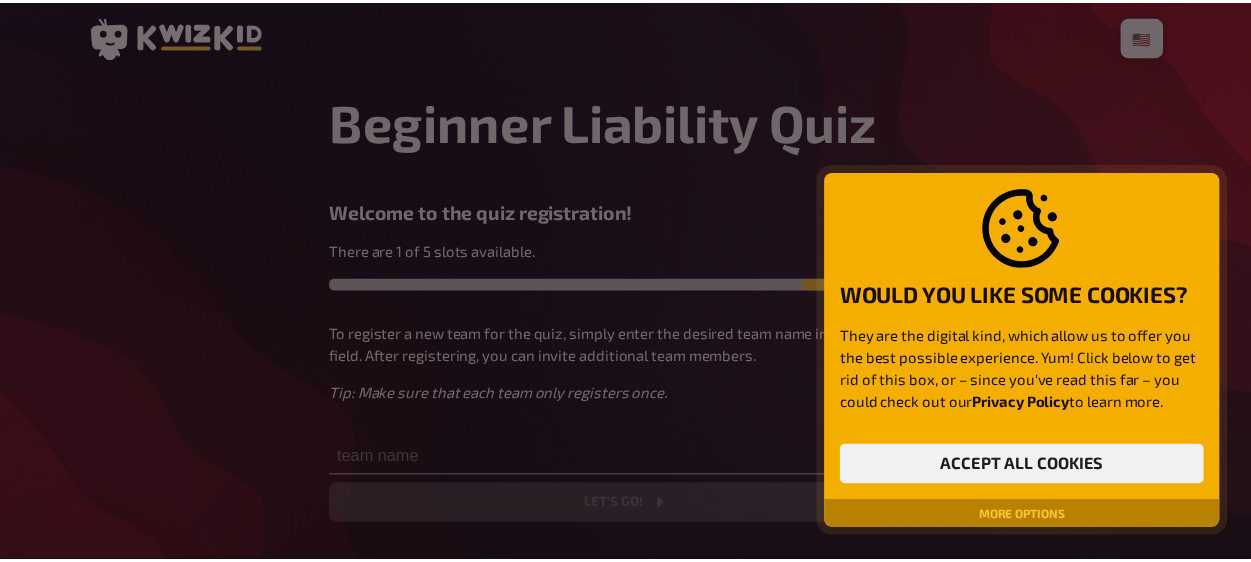 scroll, scrollTop: 0, scrollLeft: 0, axis: both 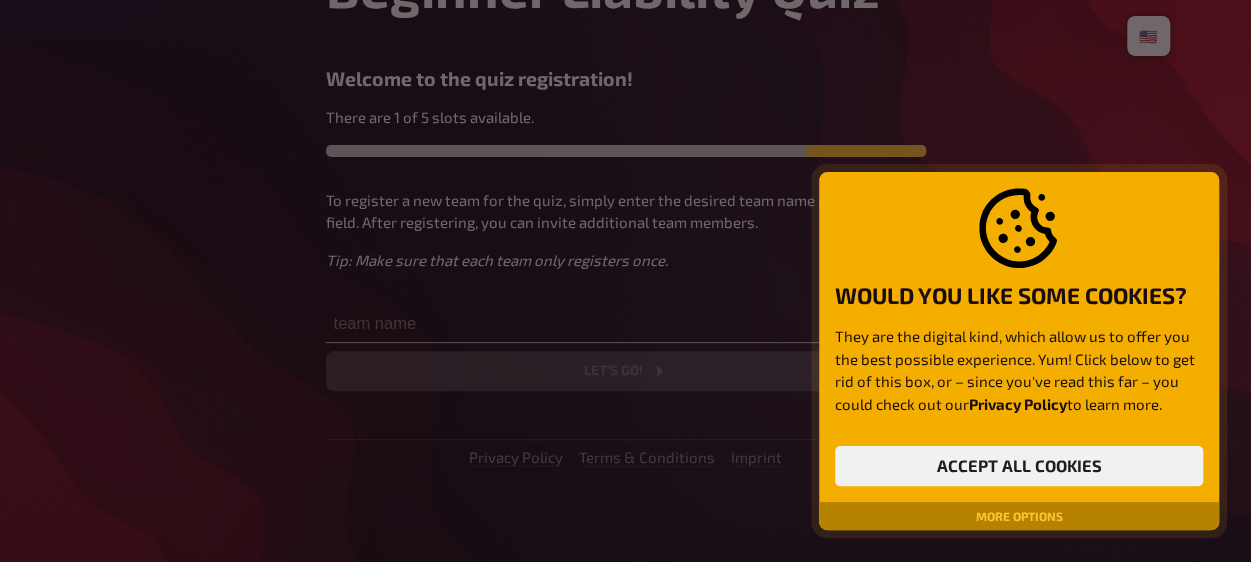 click on "More options" at bounding box center [1019, 516] 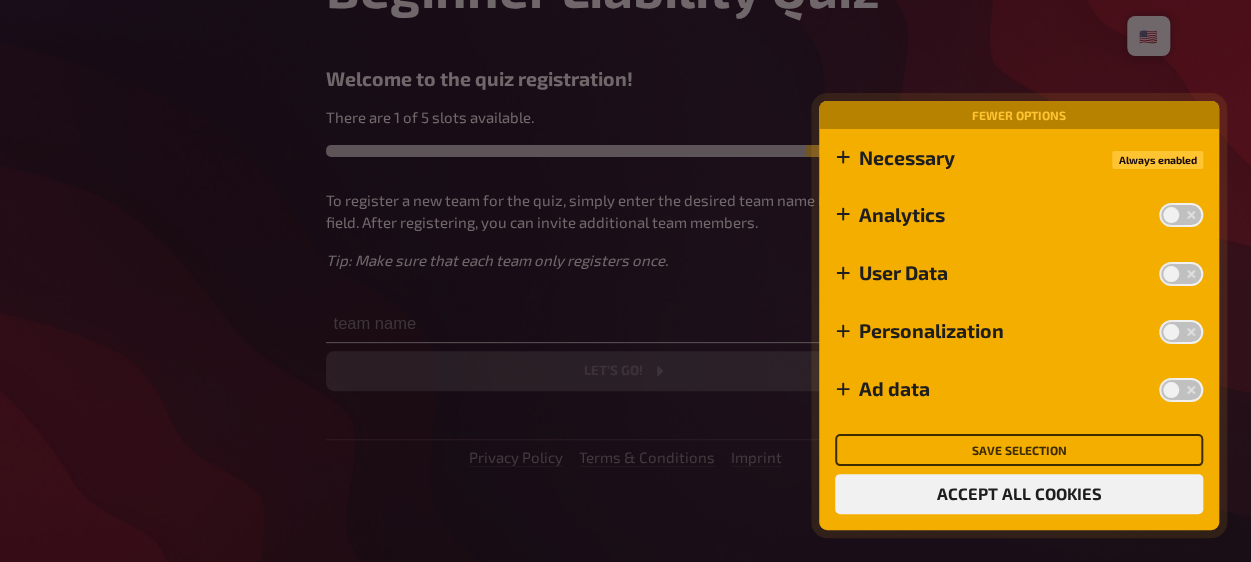 click on "Save selection" at bounding box center [1019, 450] 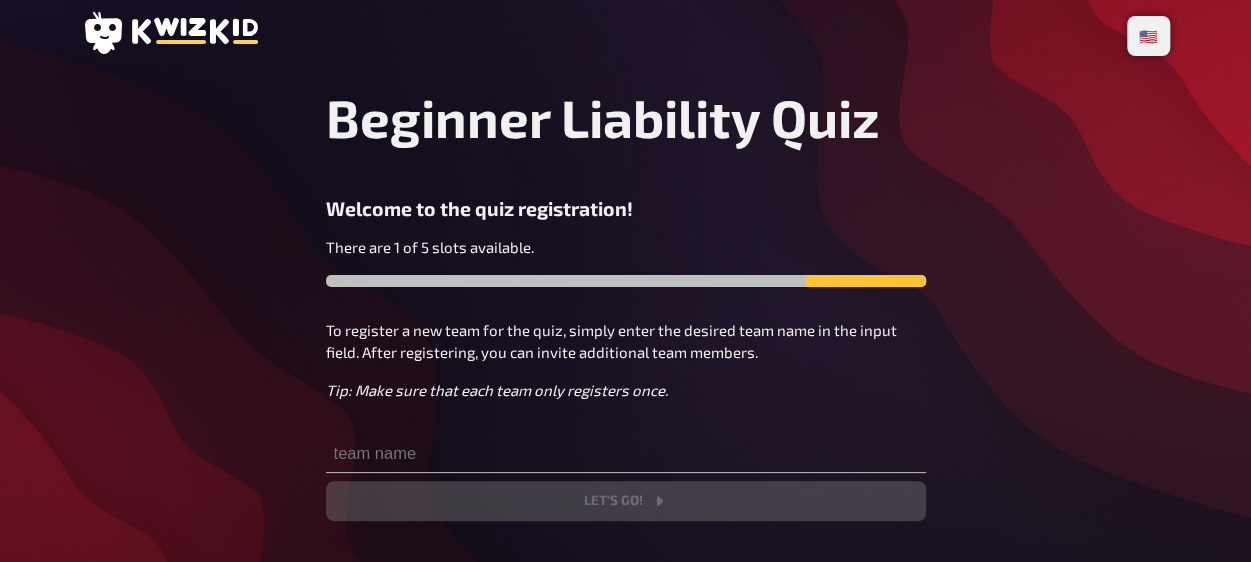 scroll, scrollTop: 0, scrollLeft: 0, axis: both 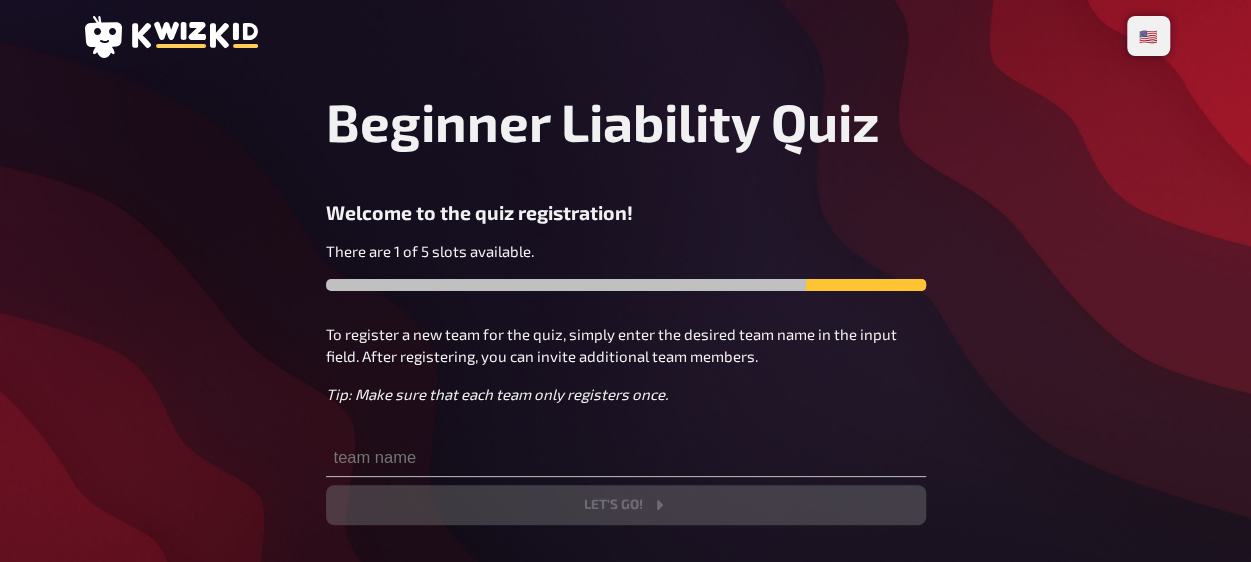 click on "Beginner Liability Quiz  Welcome to the quiz registration! There are 1 of 5 slots available. To register a new team for the quiz, simply enter the desired team name in the input field. After registering, you can invite additional team members. Tip: Make sure that each team only registers once. Let's go!" at bounding box center [626, 307] 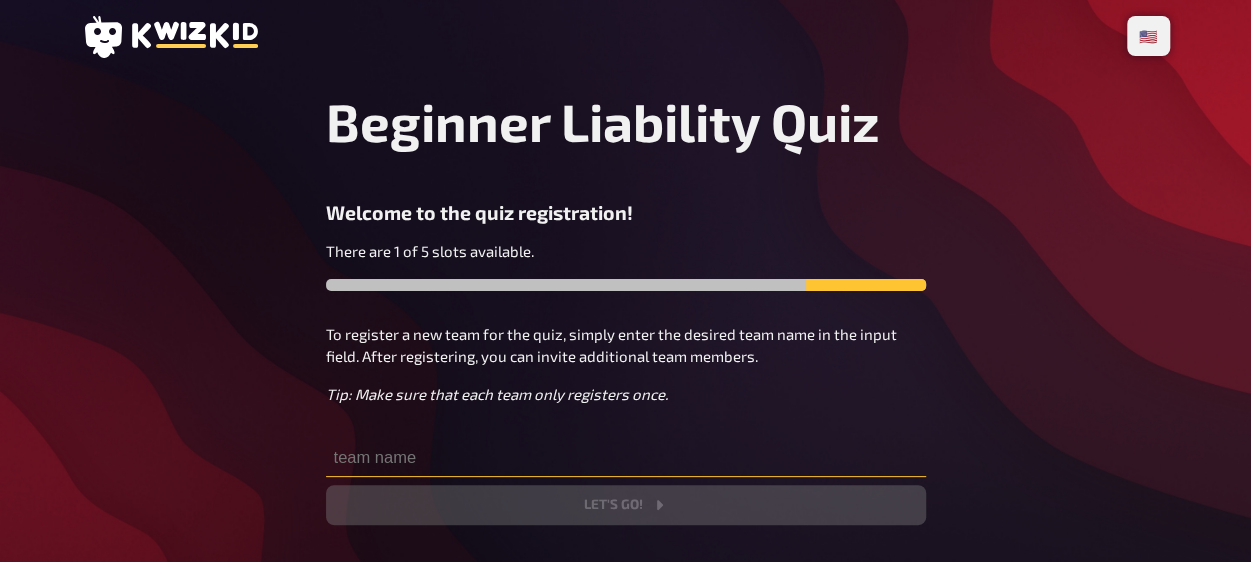 click at bounding box center [626, 457] 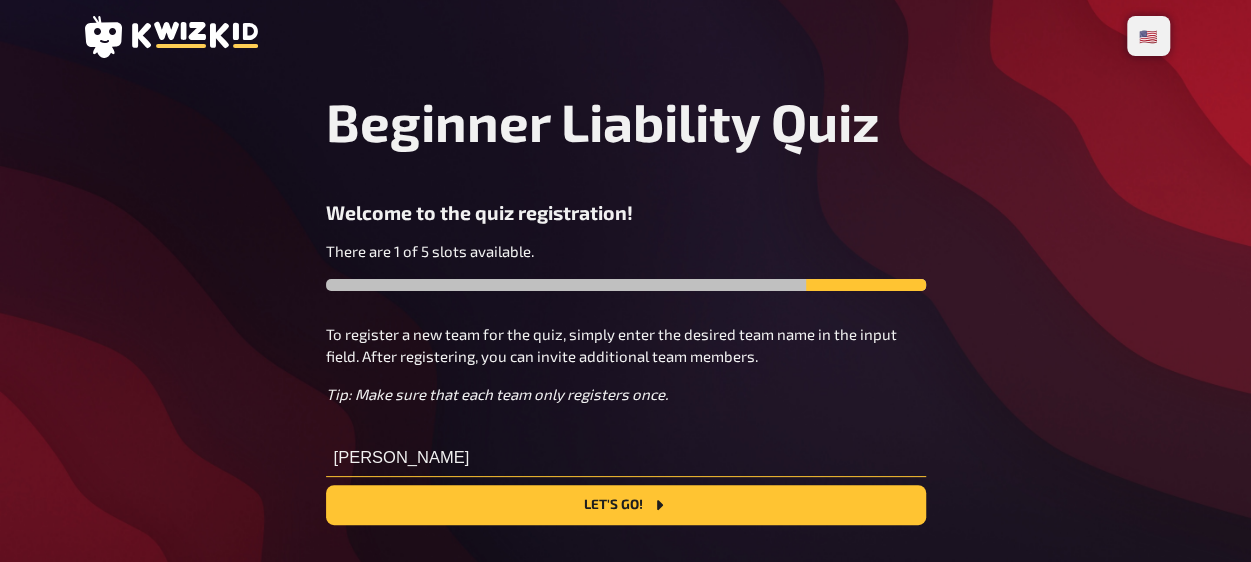 type on "[PERSON_NAME]" 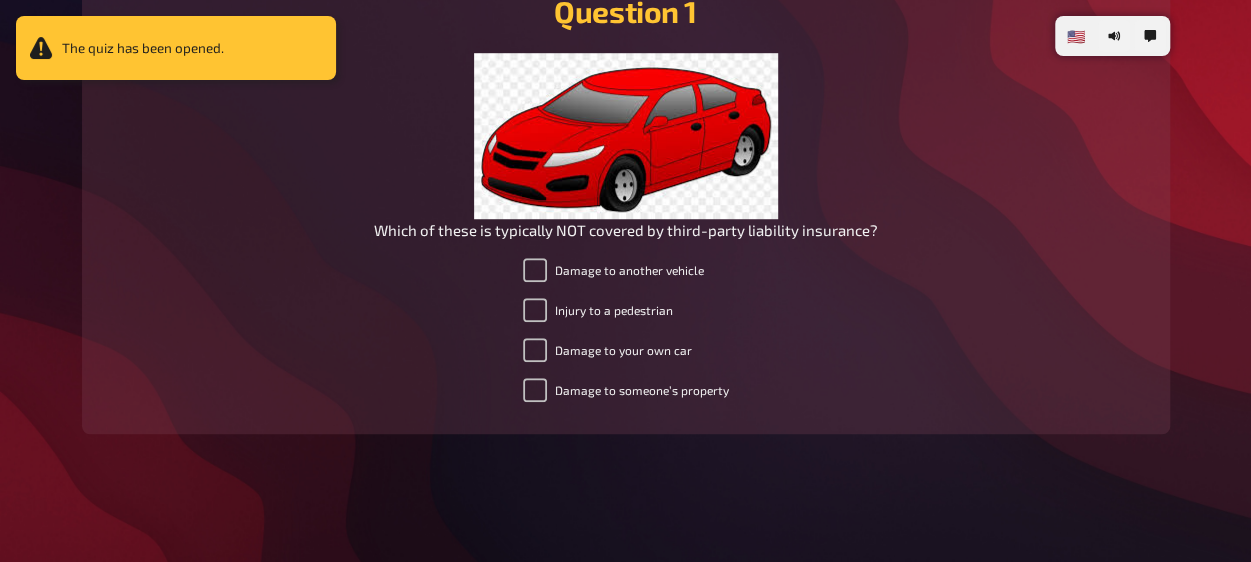 scroll, scrollTop: 700, scrollLeft: 0, axis: vertical 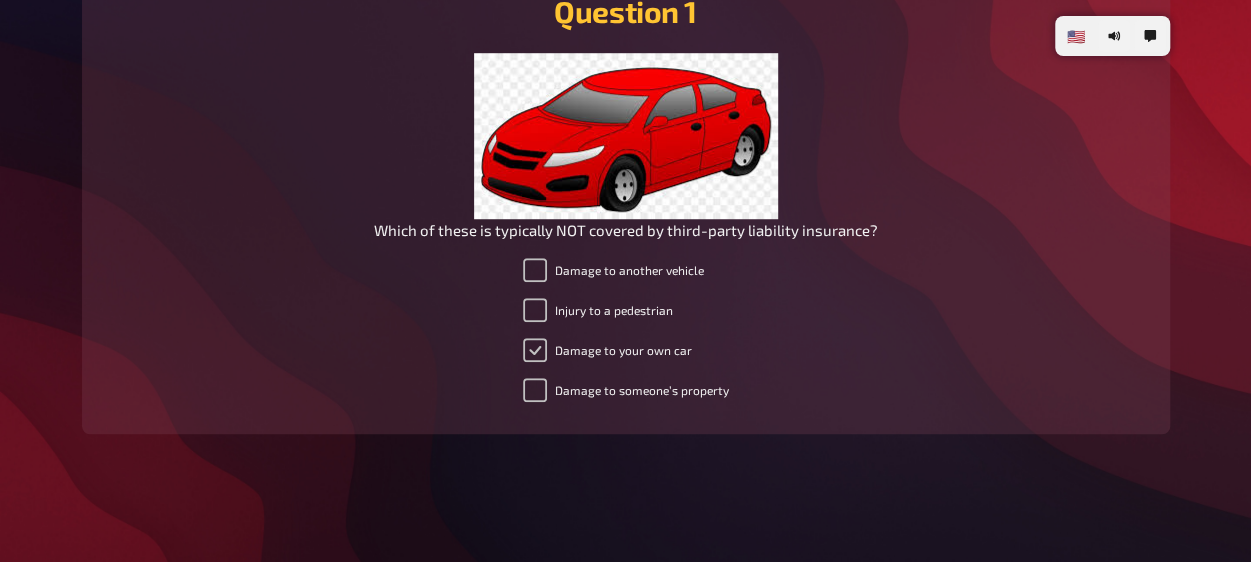 click on "Damage to your own car" at bounding box center (535, 350) 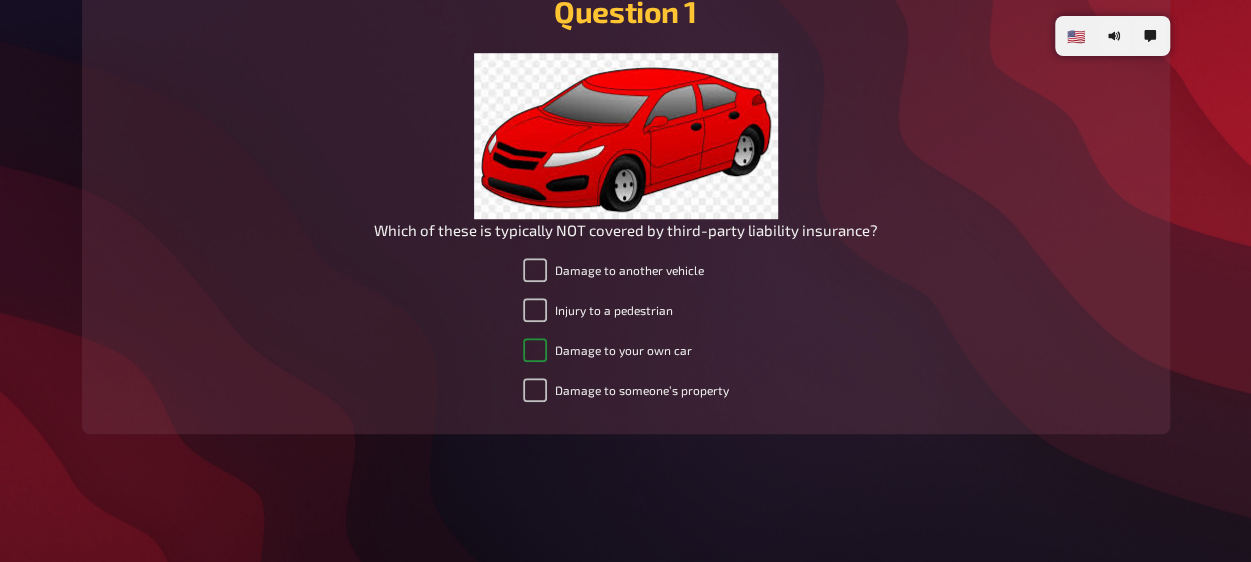 checkbox on "true" 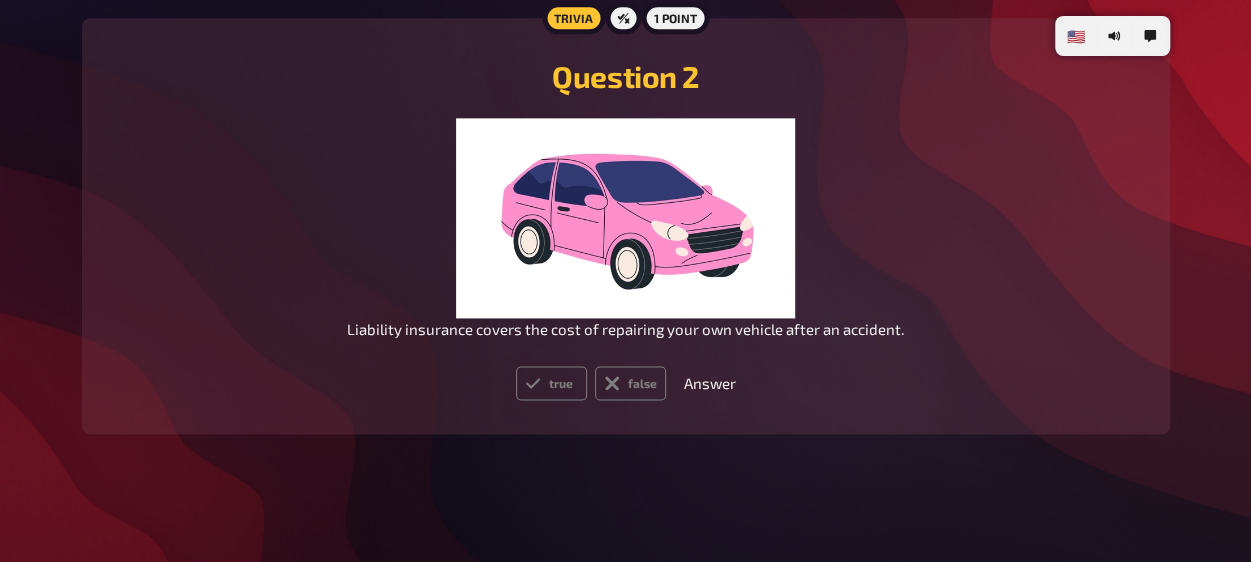 scroll, scrollTop: 1345, scrollLeft: 0, axis: vertical 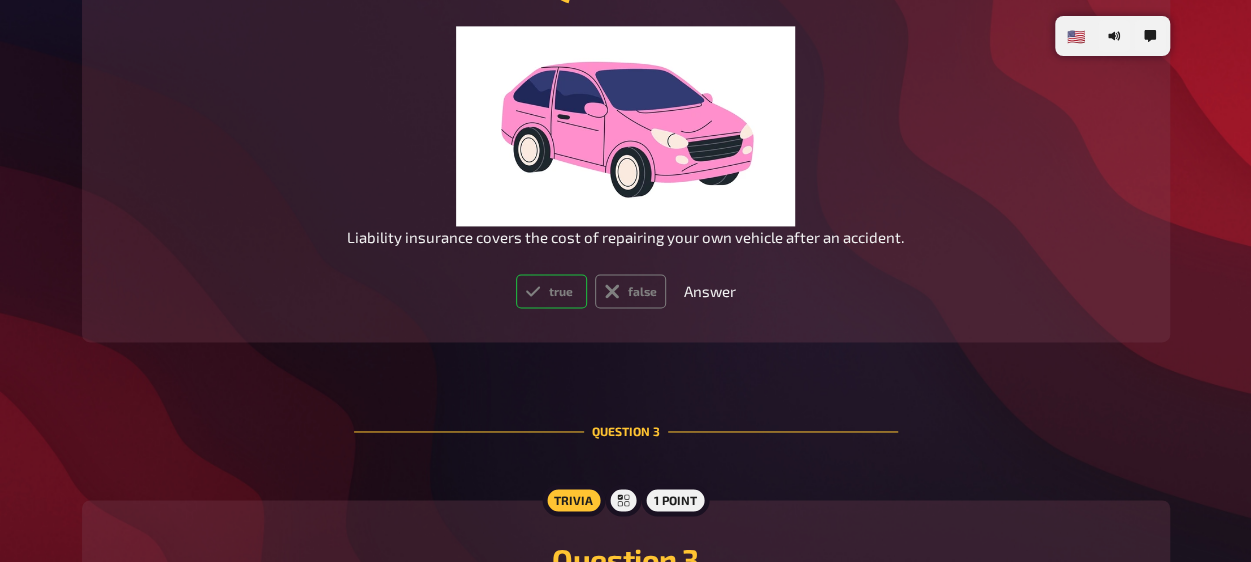 drag, startPoint x: 558, startPoint y: 378, endPoint x: 592, endPoint y: 355, distance: 41.04875 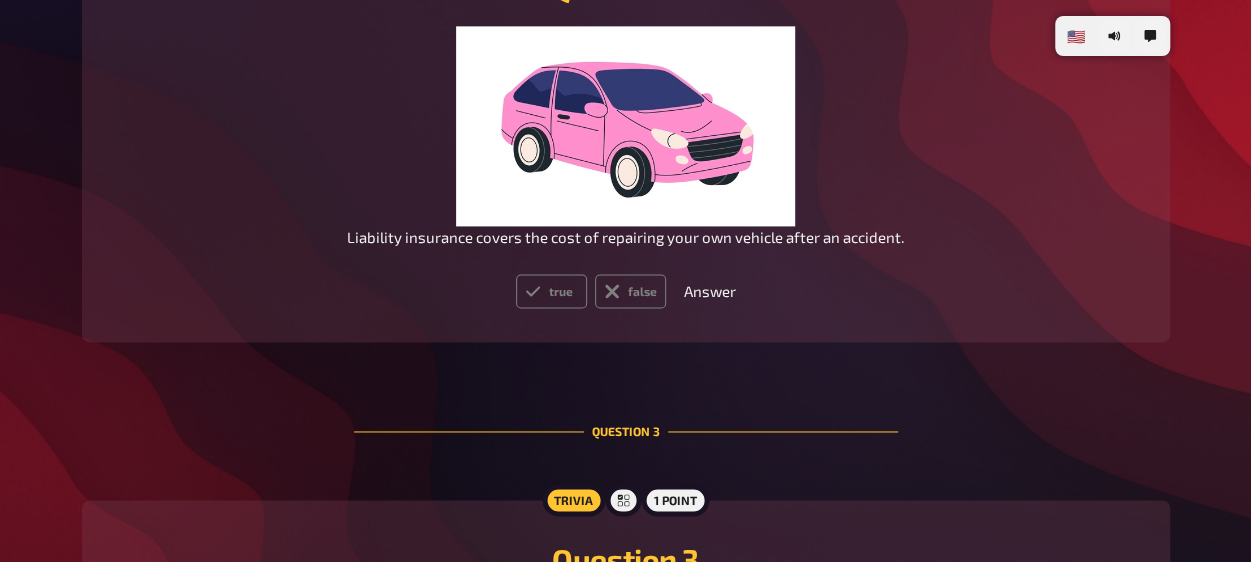 click on "true" at bounding box center (551, 291) 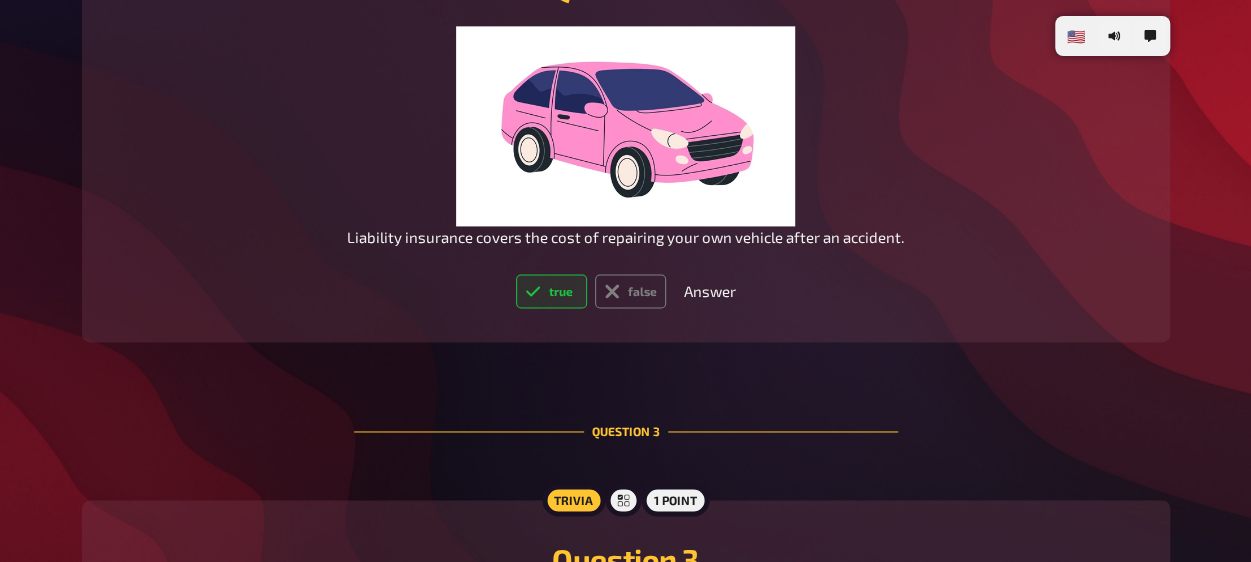 radio on "true" 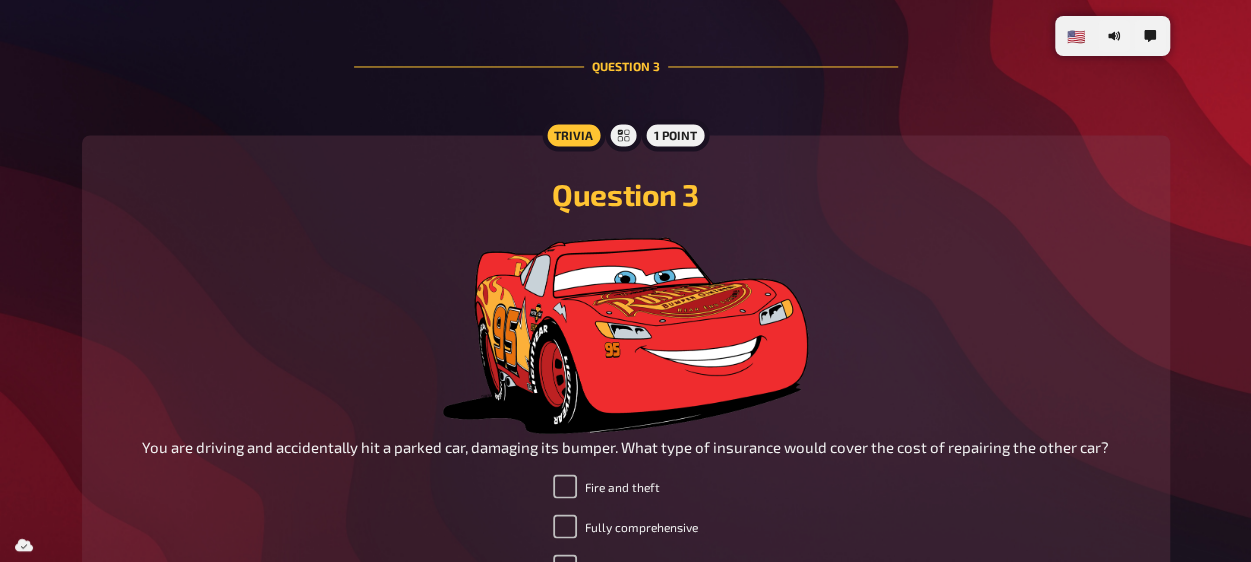 scroll, scrollTop: 1845, scrollLeft: 0, axis: vertical 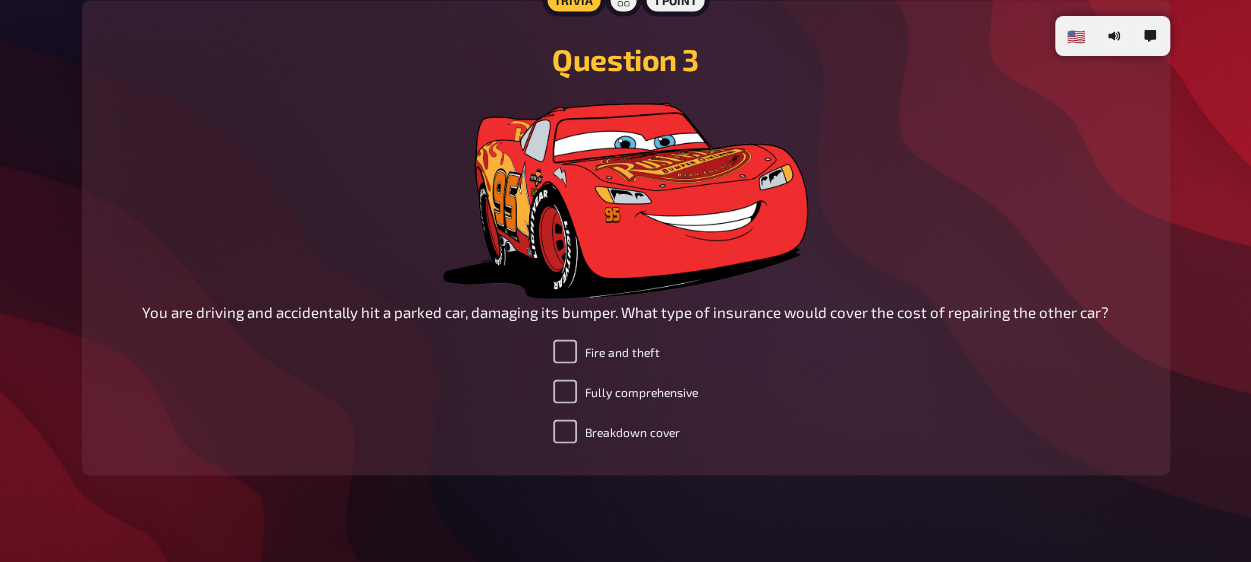 click on "Fire and theft" at bounding box center [606, 351] 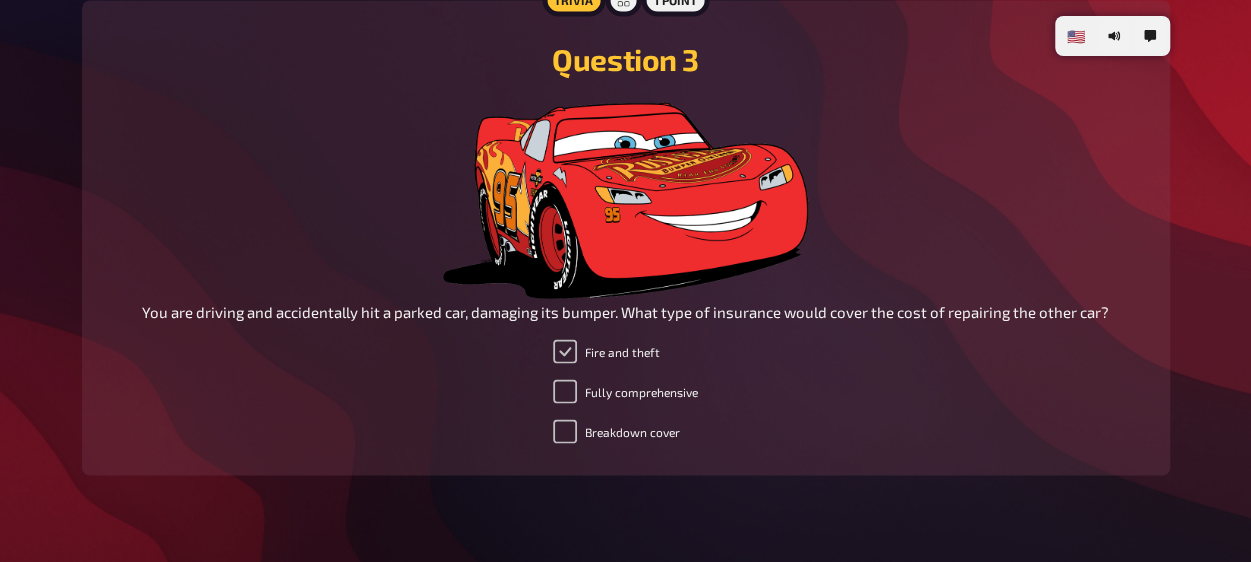 click on "Fire and theft" at bounding box center (565, 351) 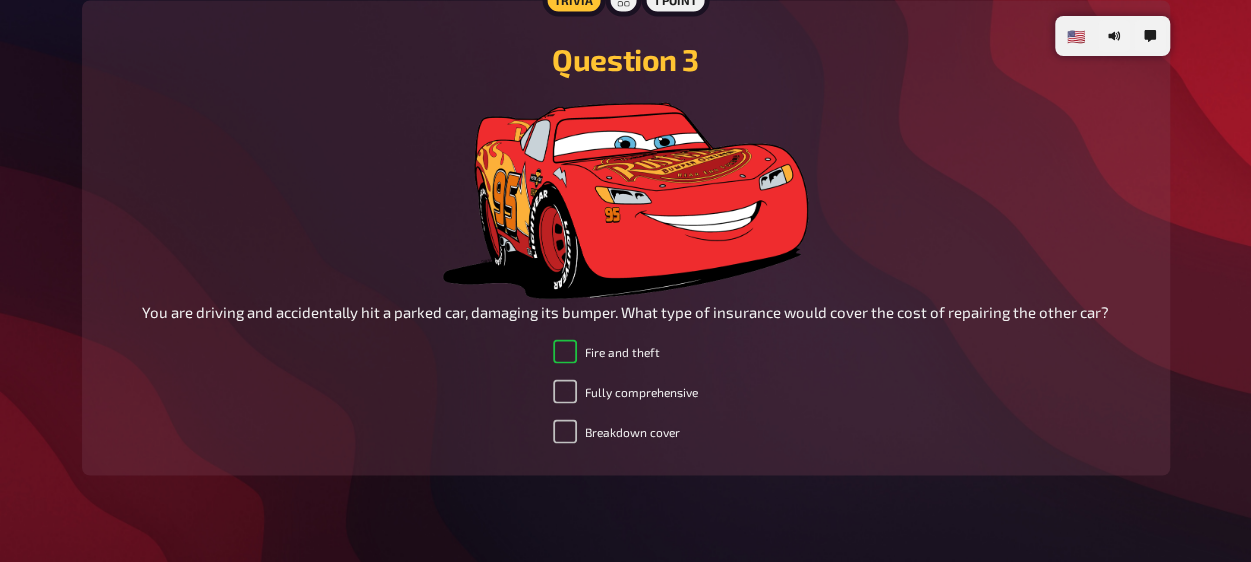 checkbox on "true" 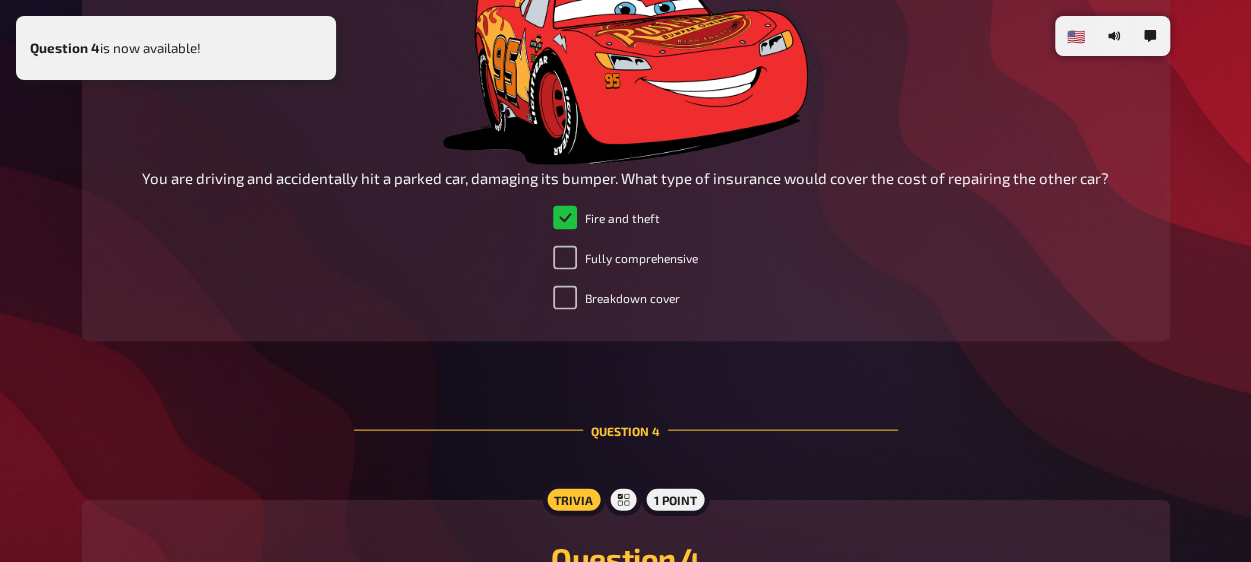 scroll, scrollTop: 2371, scrollLeft: 0, axis: vertical 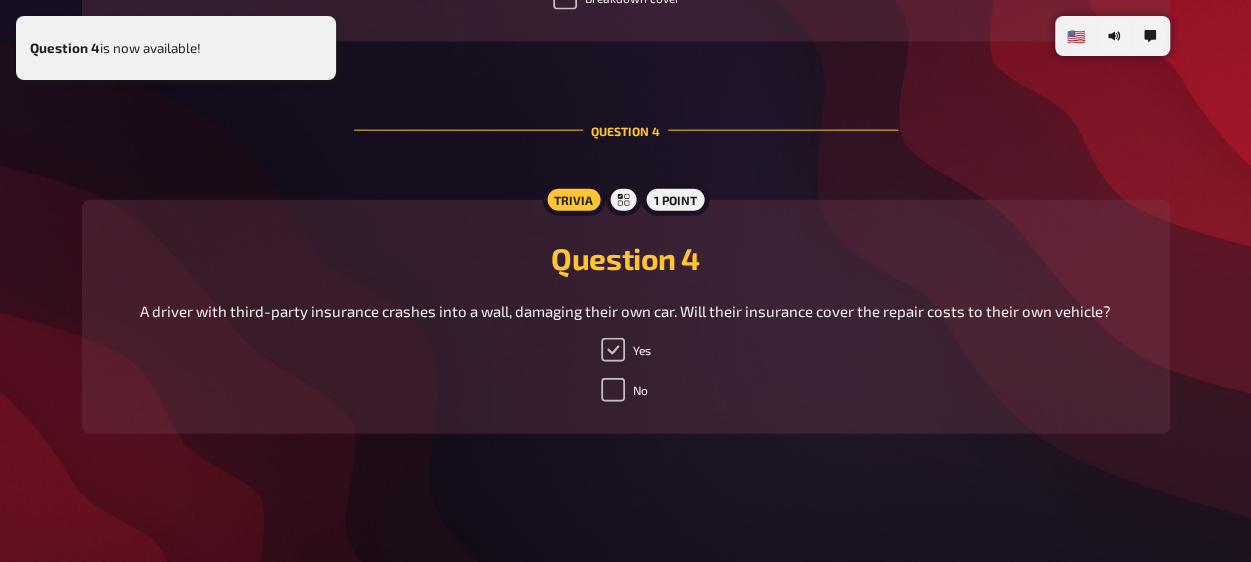 click on "Yes" at bounding box center (613, 350) 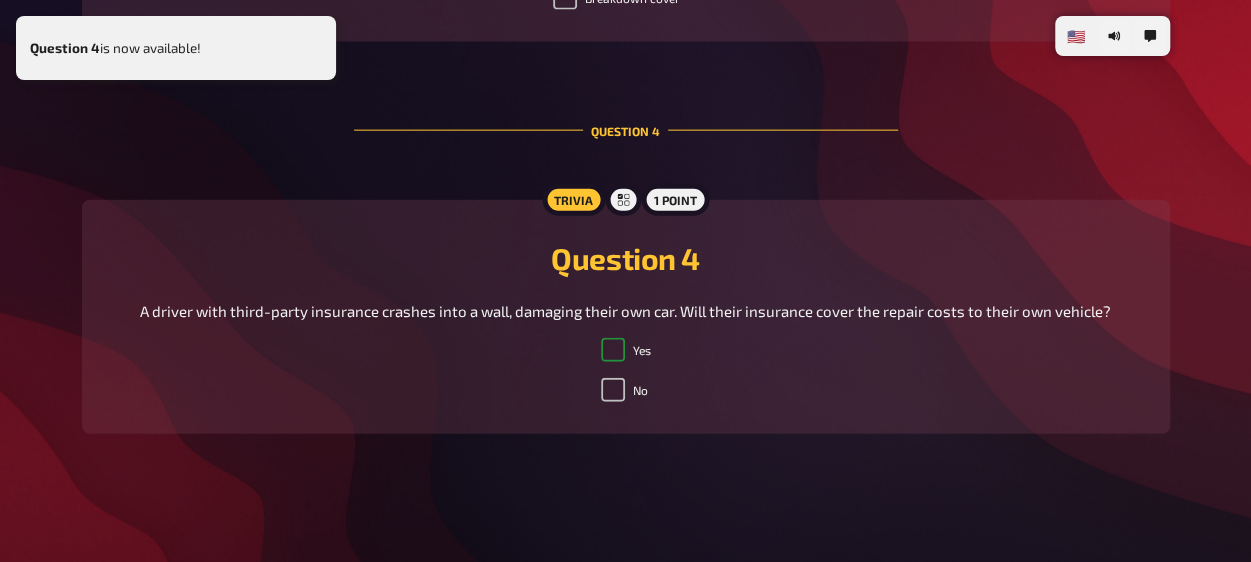checkbox on "true" 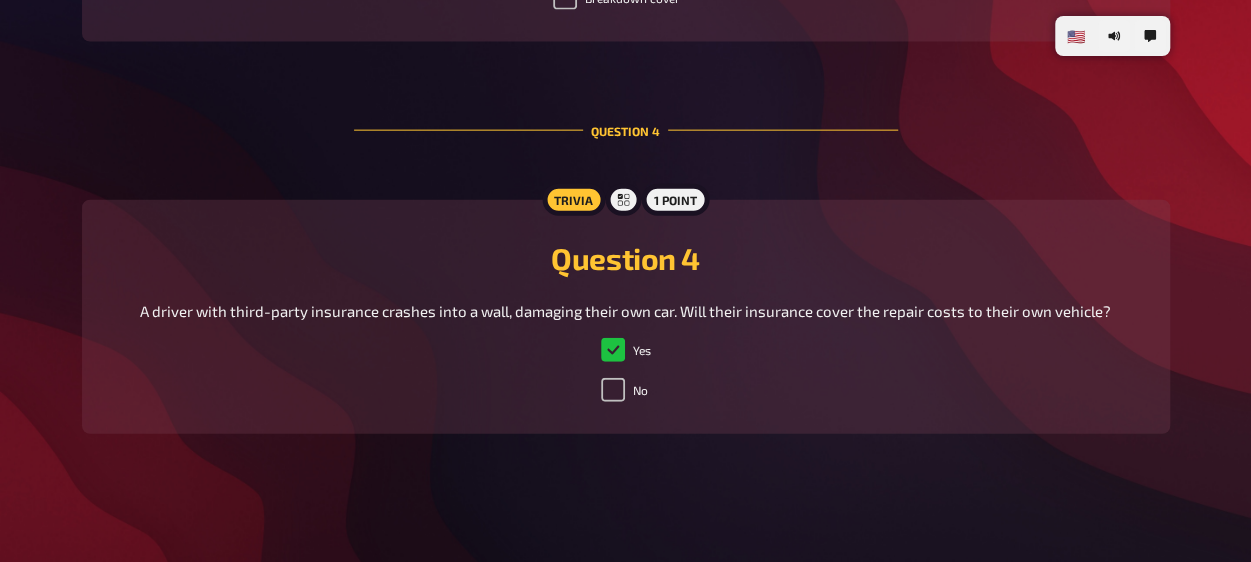 scroll, scrollTop: 2371, scrollLeft: 0, axis: vertical 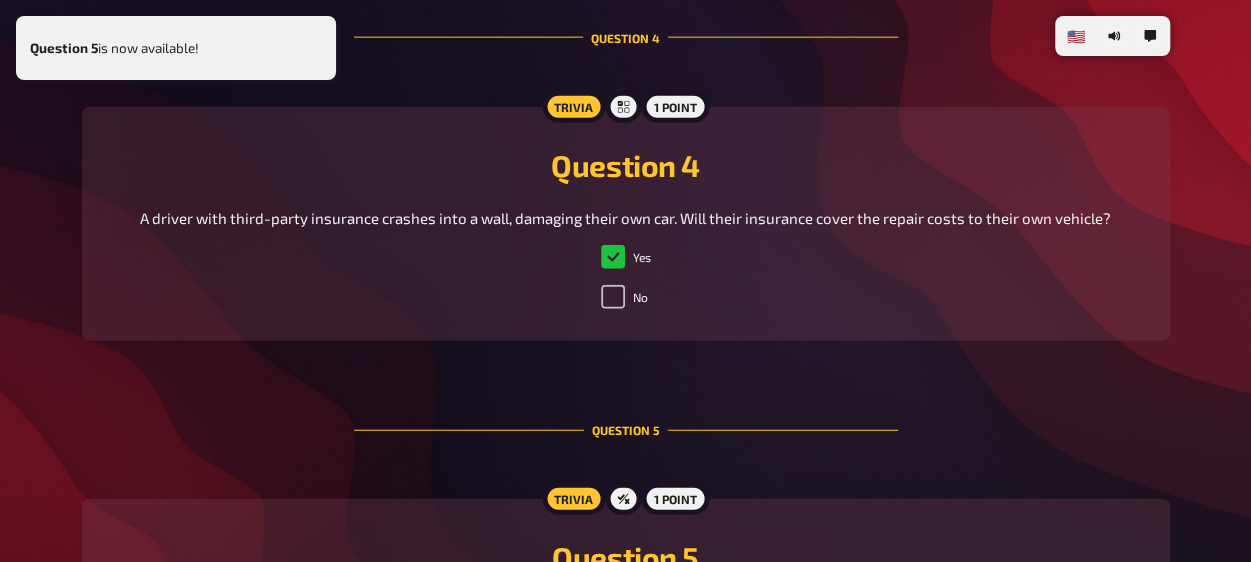 click on "1 point" at bounding box center (675, 107) 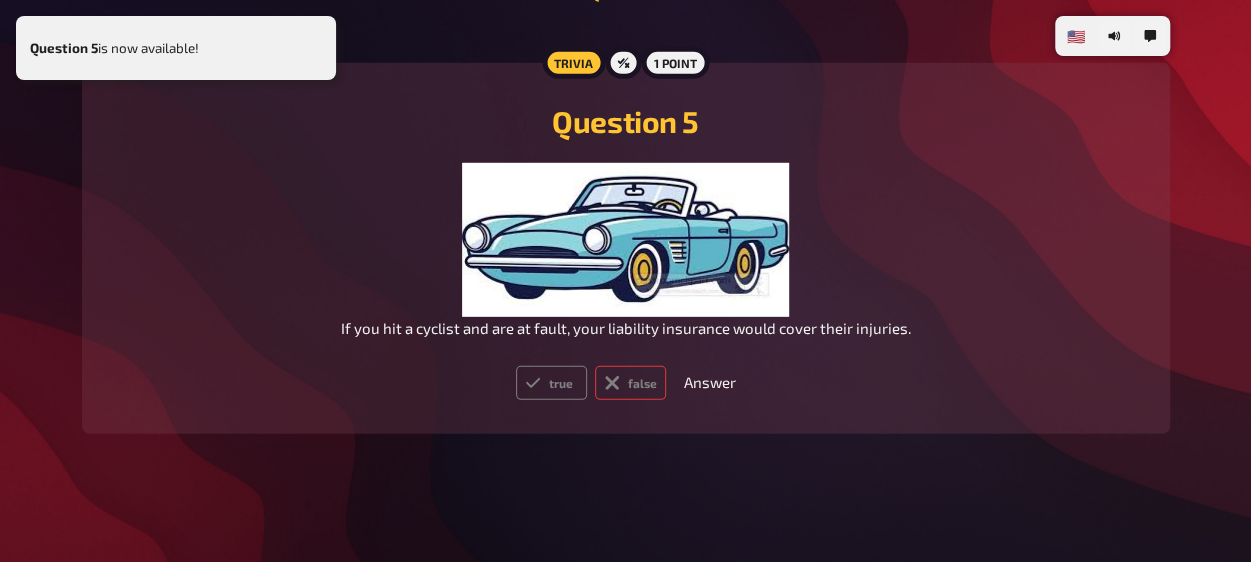 click 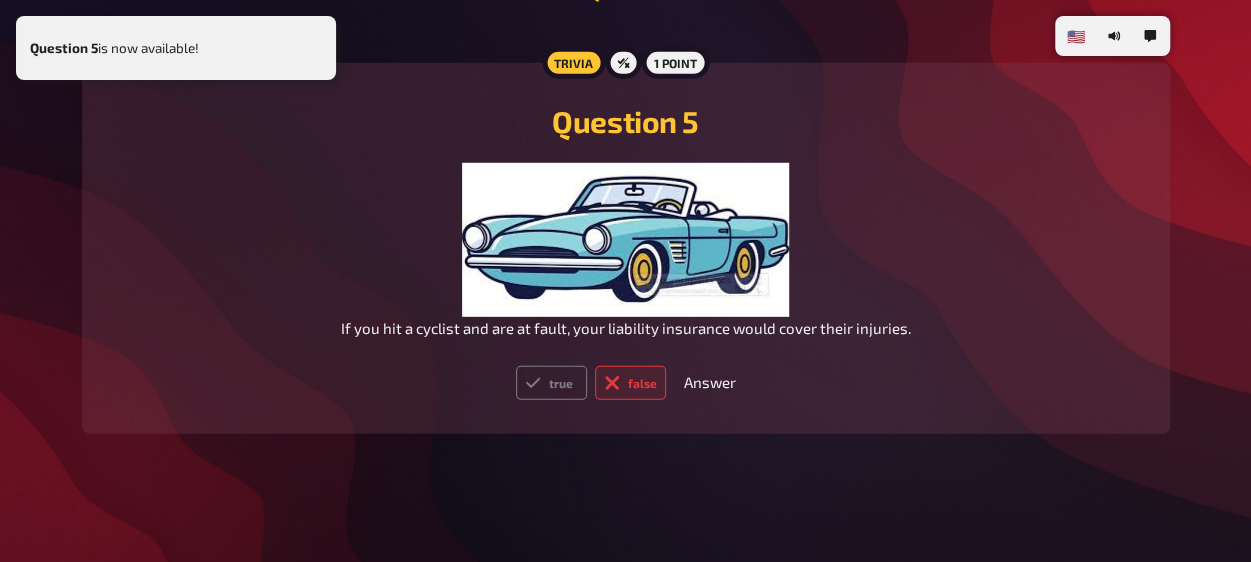 radio on "true" 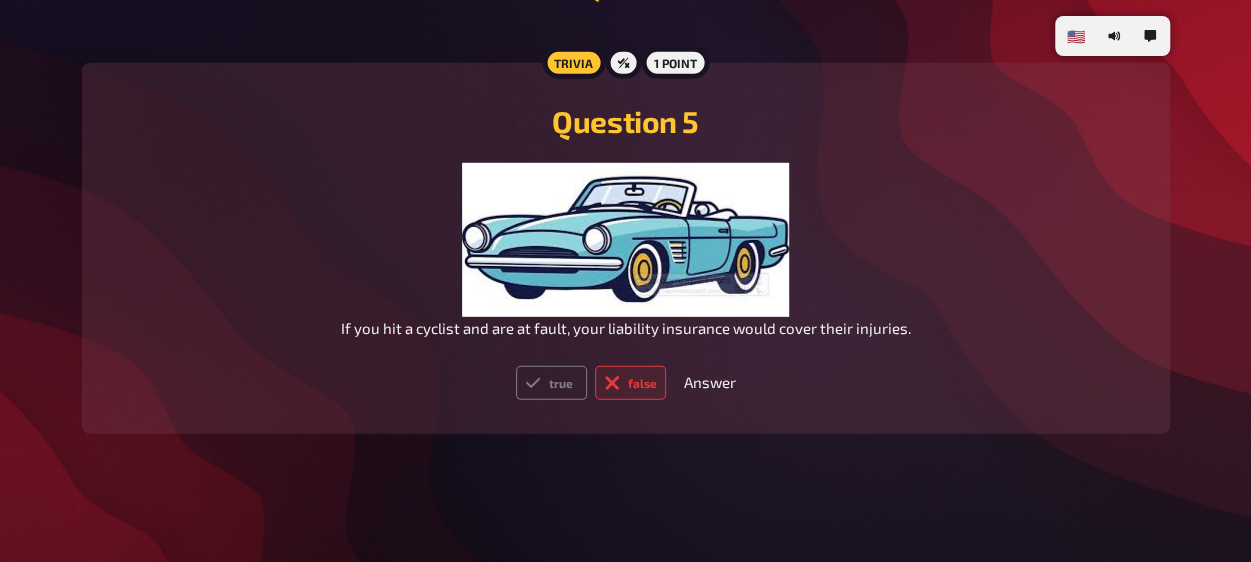 scroll, scrollTop: 2900, scrollLeft: 0, axis: vertical 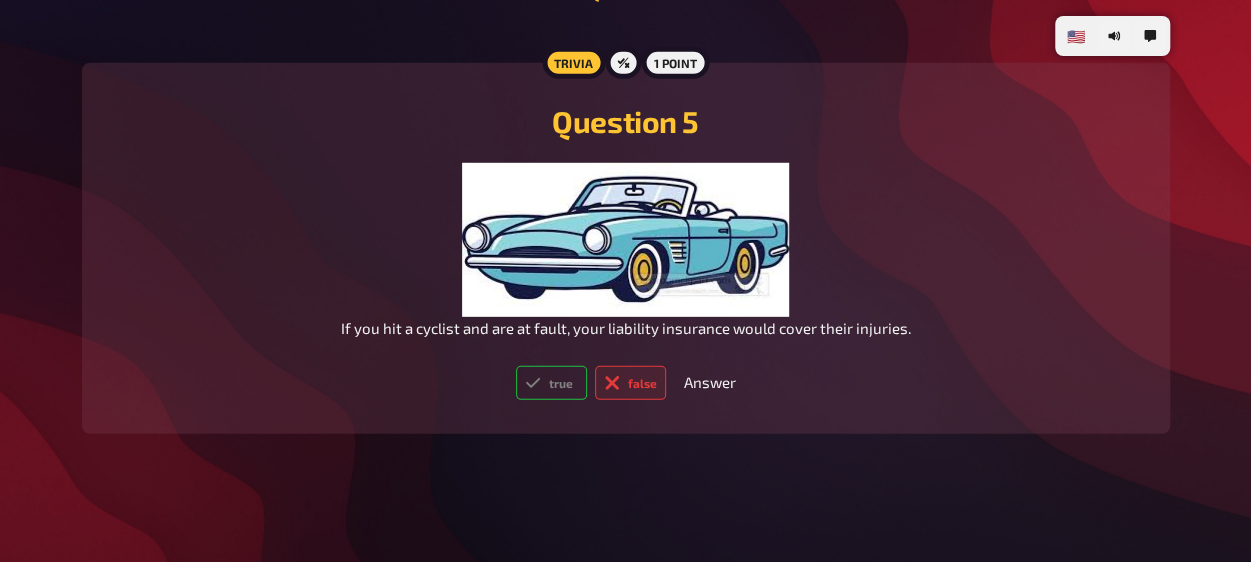 click on "true" at bounding box center [551, 383] 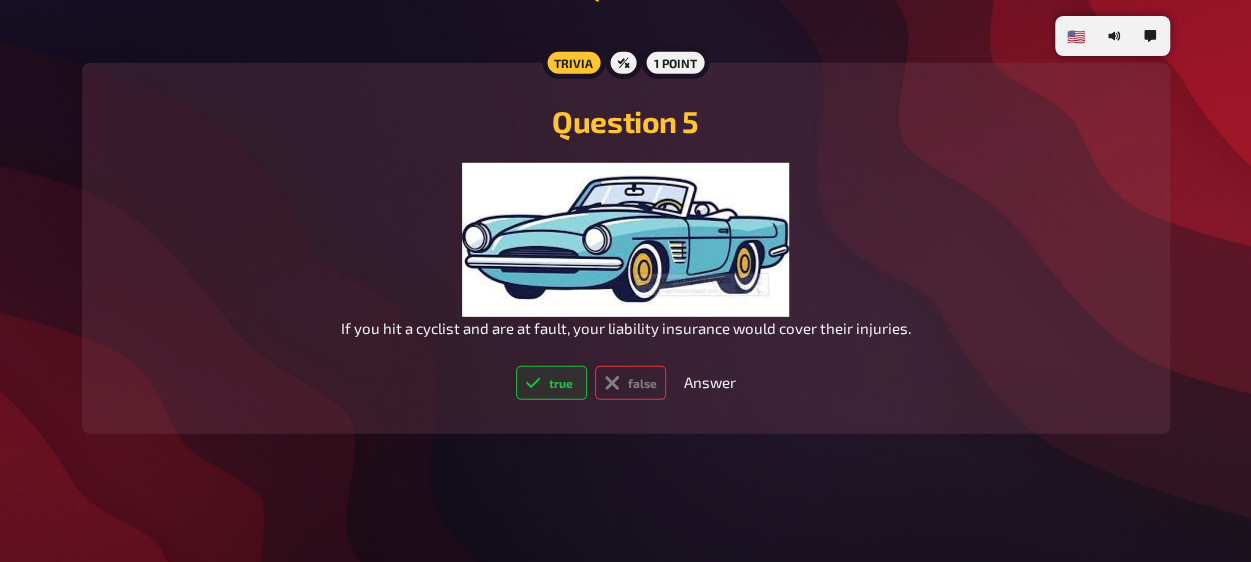 click 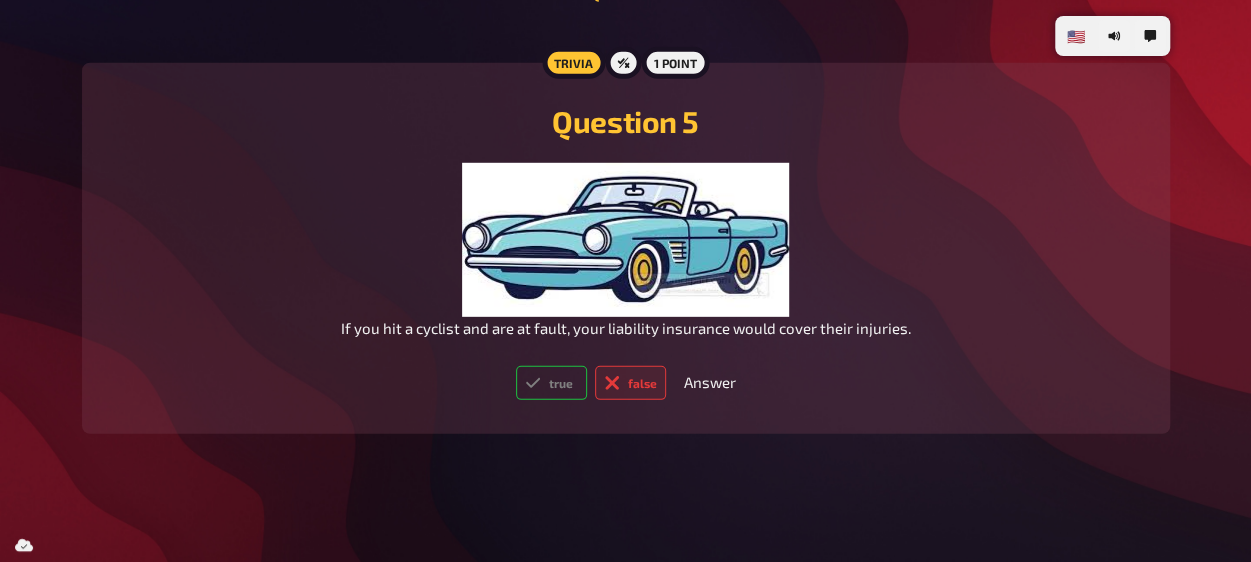 click on "true" at bounding box center (551, 383) 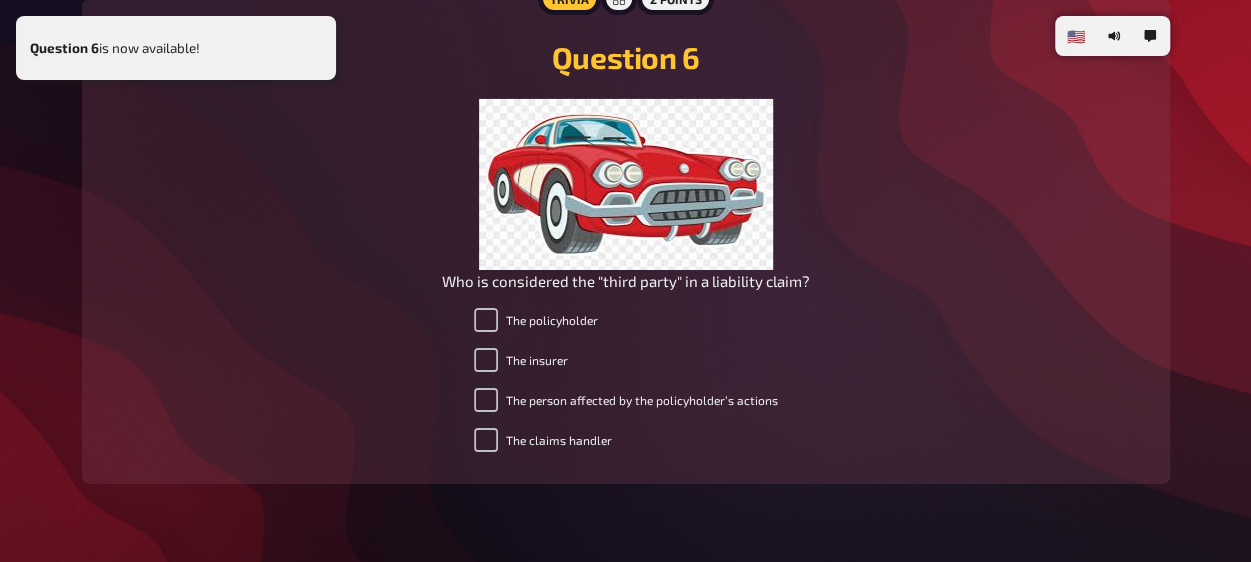 scroll, scrollTop: 3544, scrollLeft: 0, axis: vertical 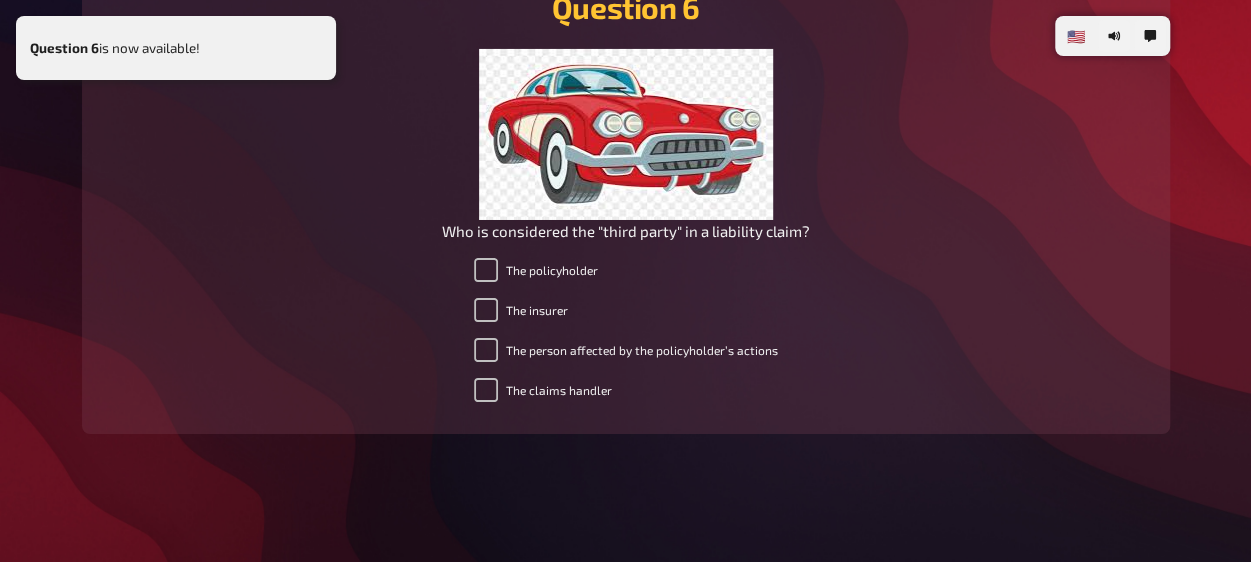 click on "The claims handler" at bounding box center (543, 390) 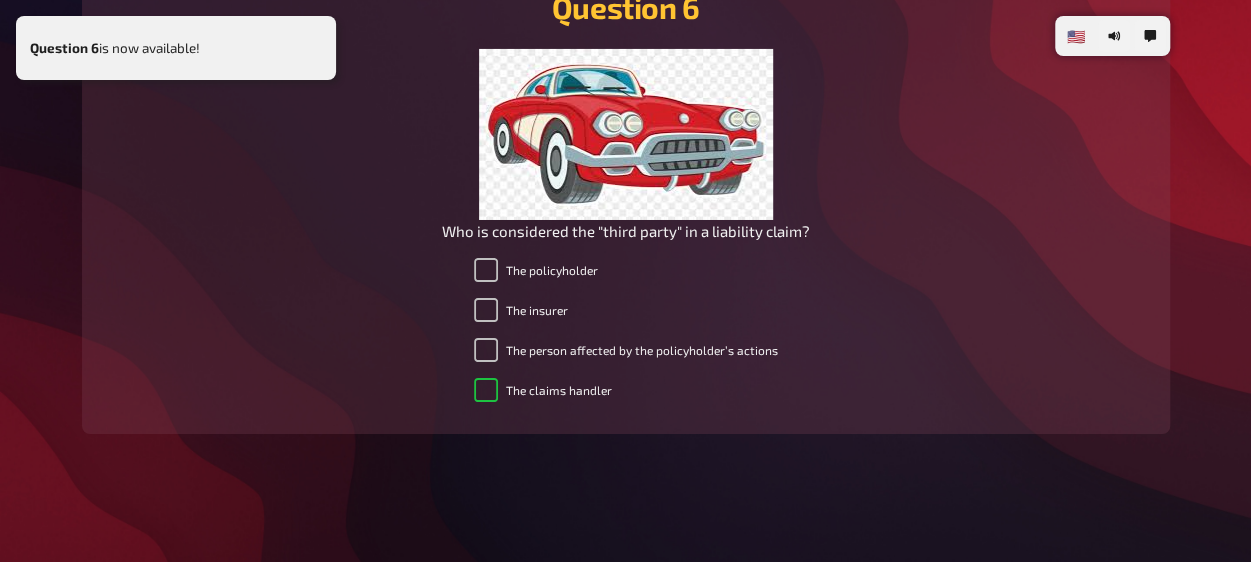 checkbox on "true" 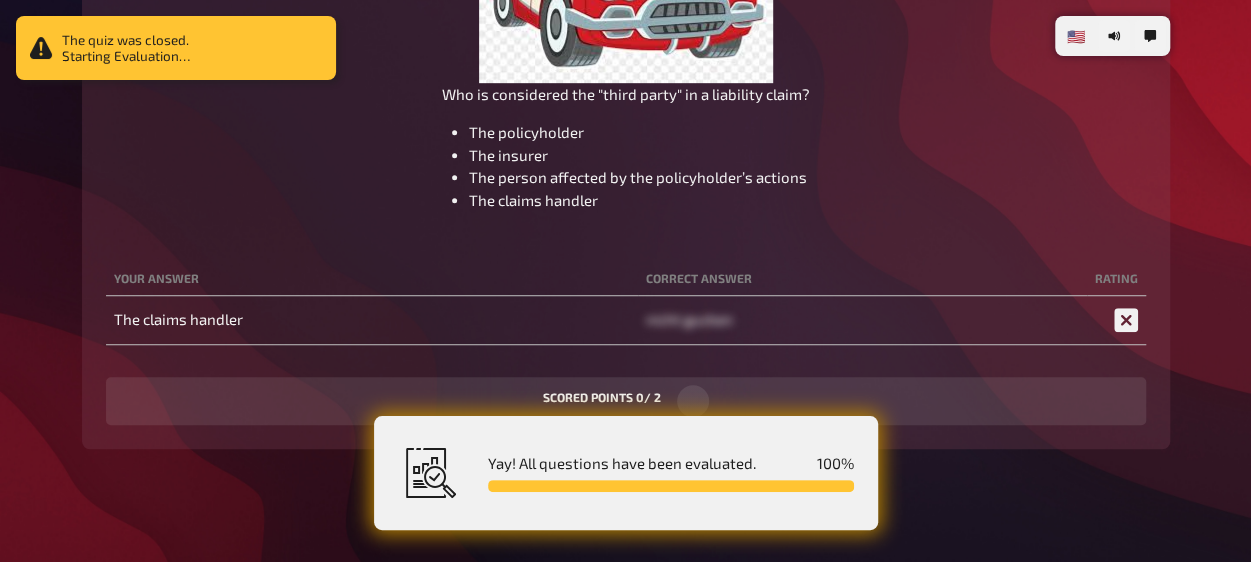 scroll, scrollTop: 4423, scrollLeft: 0, axis: vertical 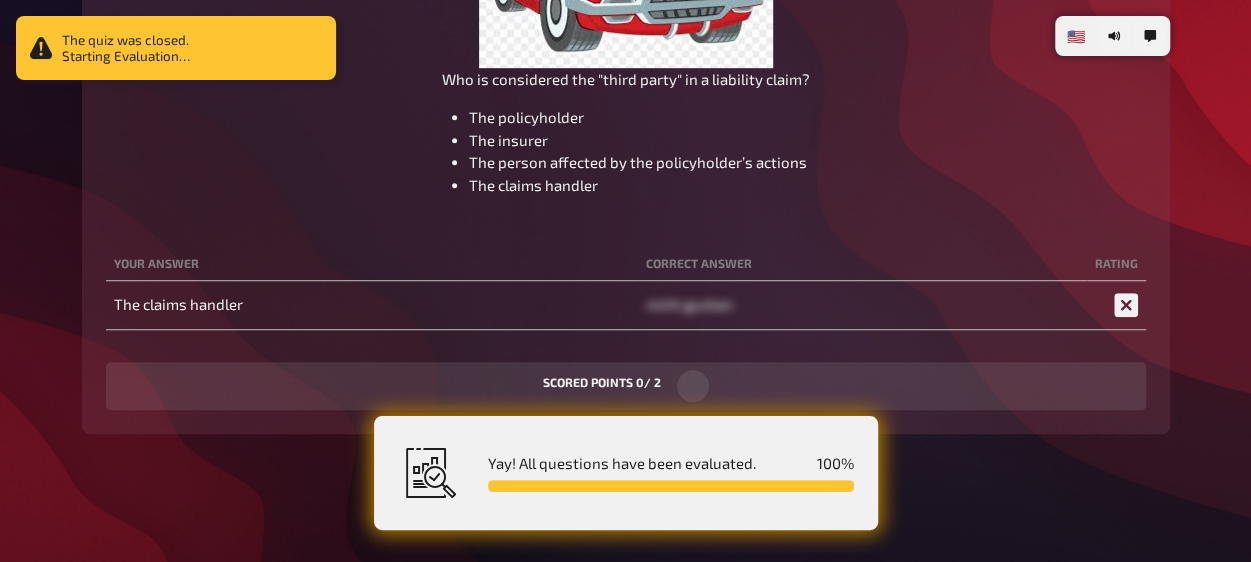 click on "scored points   0  /   2" at bounding box center [626, 386] 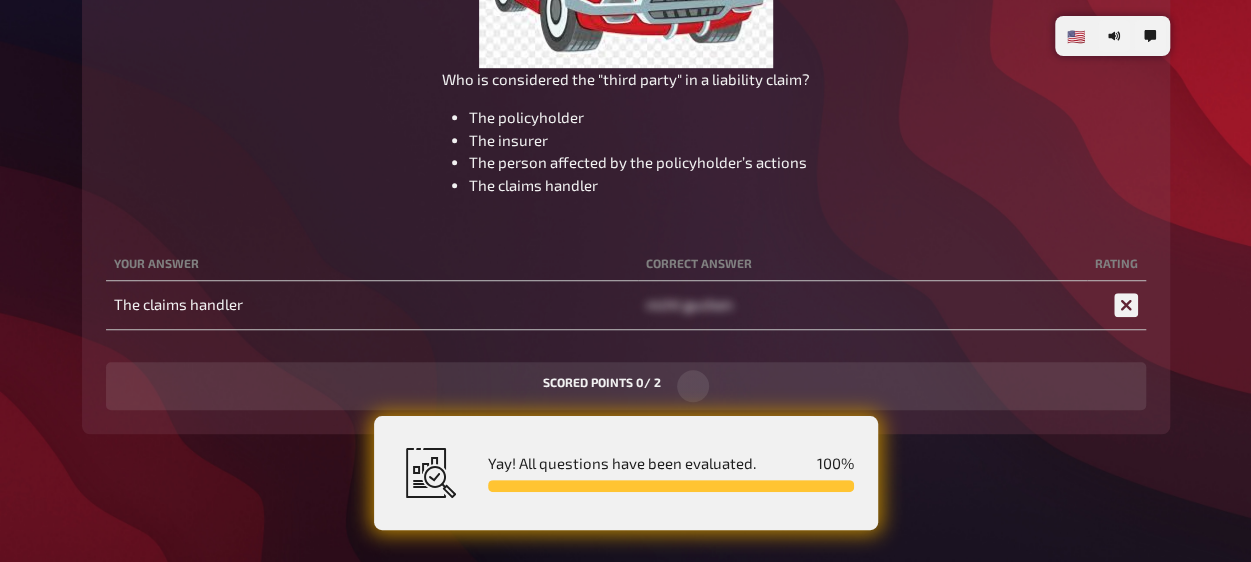 click on "scored points   0  /   2" at bounding box center [626, 386] 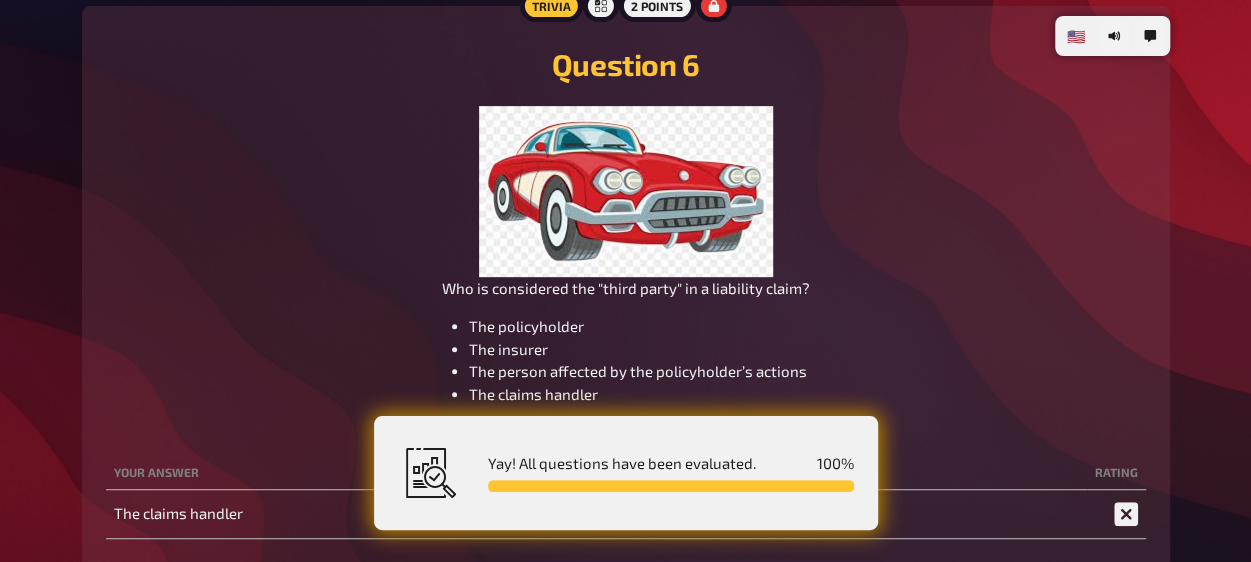 scroll, scrollTop: 4423, scrollLeft: 0, axis: vertical 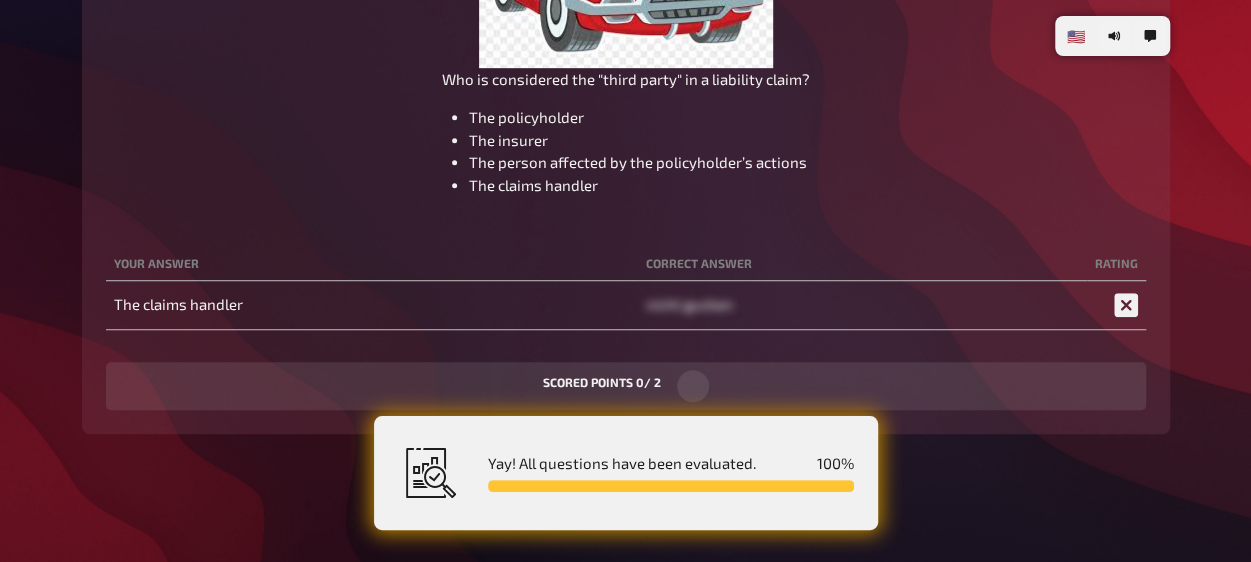click on "scored points   0  /   2" at bounding box center (626, 386) 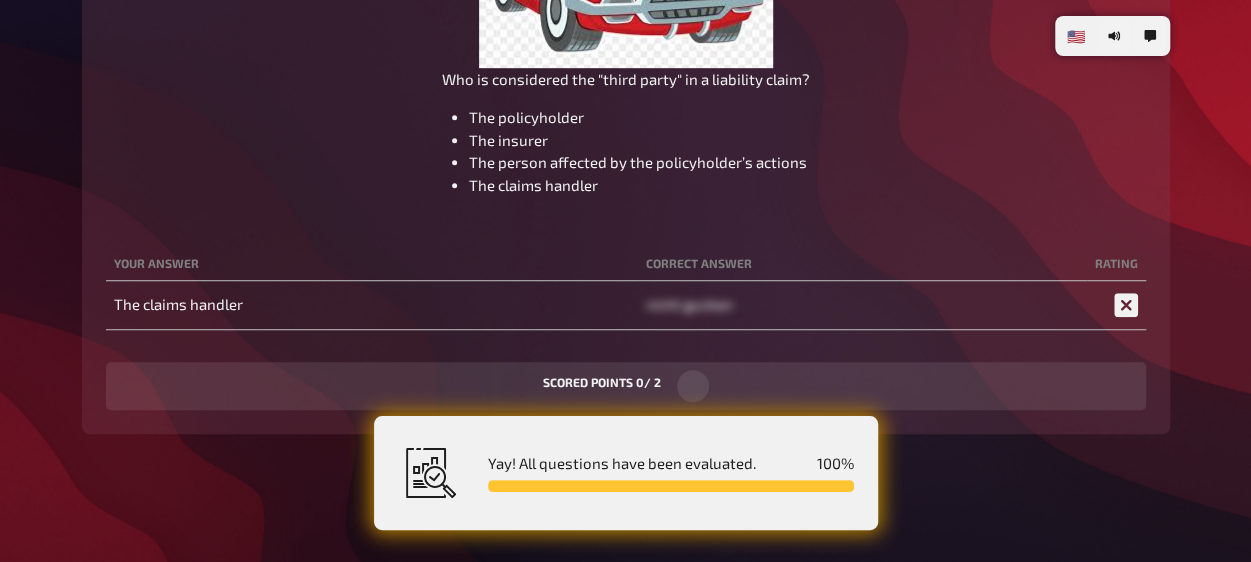 scroll, scrollTop: 4423, scrollLeft: 0, axis: vertical 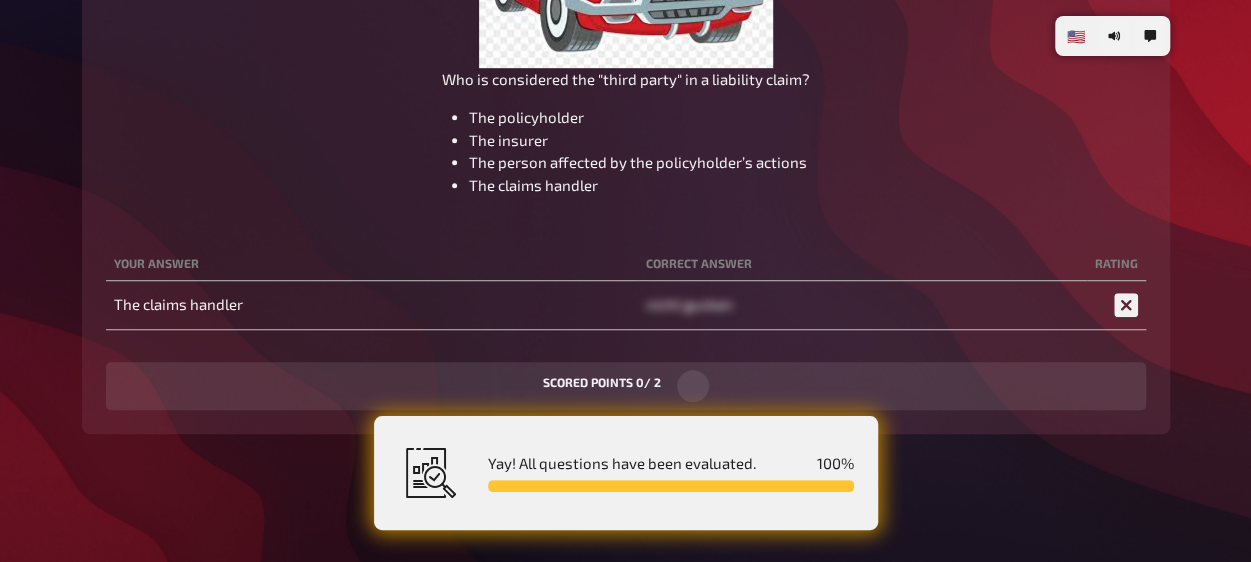 click at bounding box center (671, 486) 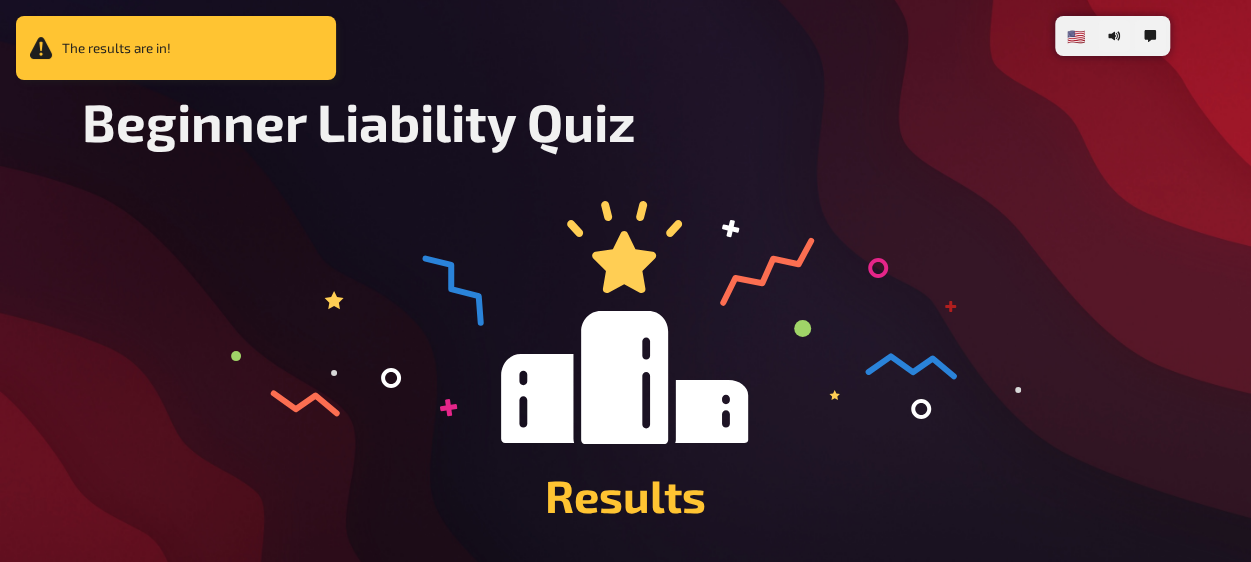 scroll, scrollTop: 462, scrollLeft: 0, axis: vertical 